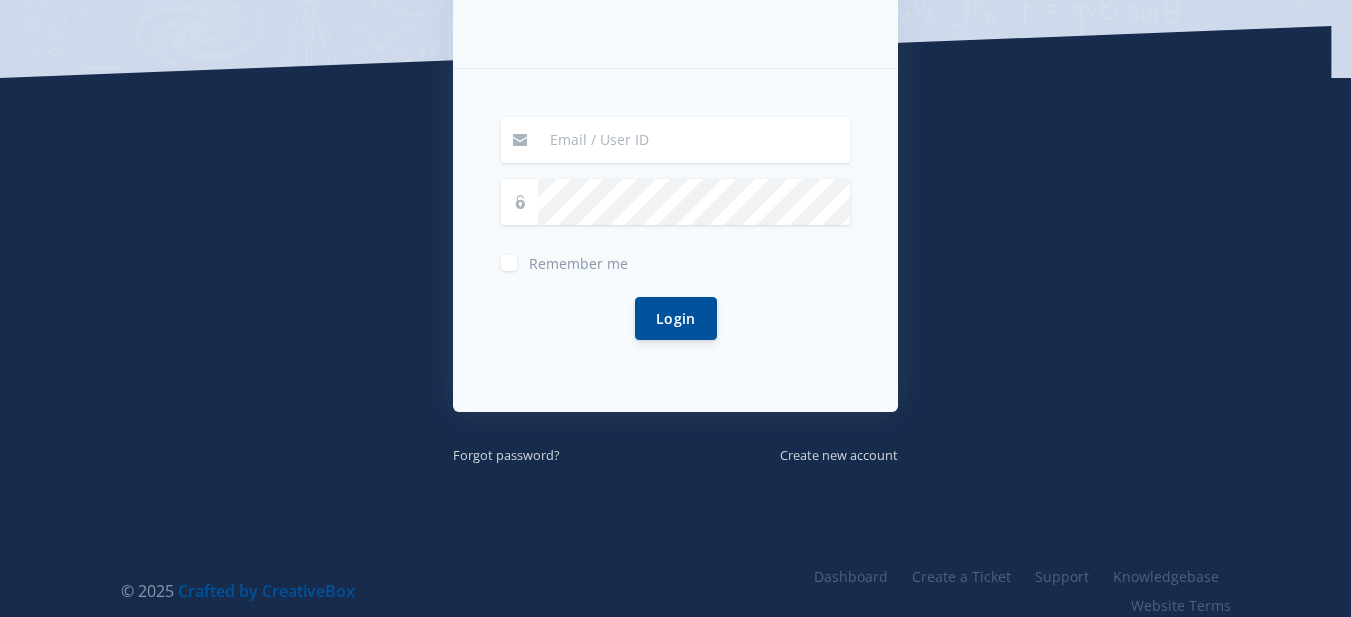 scroll, scrollTop: 400, scrollLeft: 0, axis: vertical 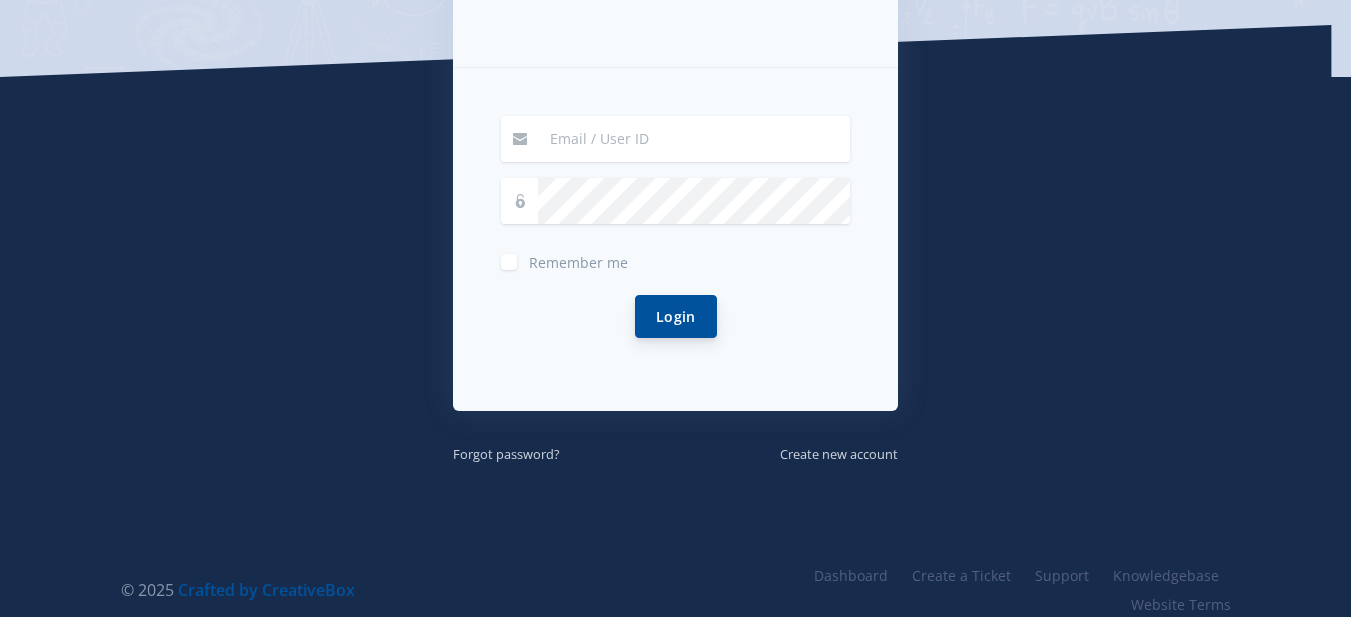 type on "[EMAIL_ADDRESS][DOMAIN_NAME]" 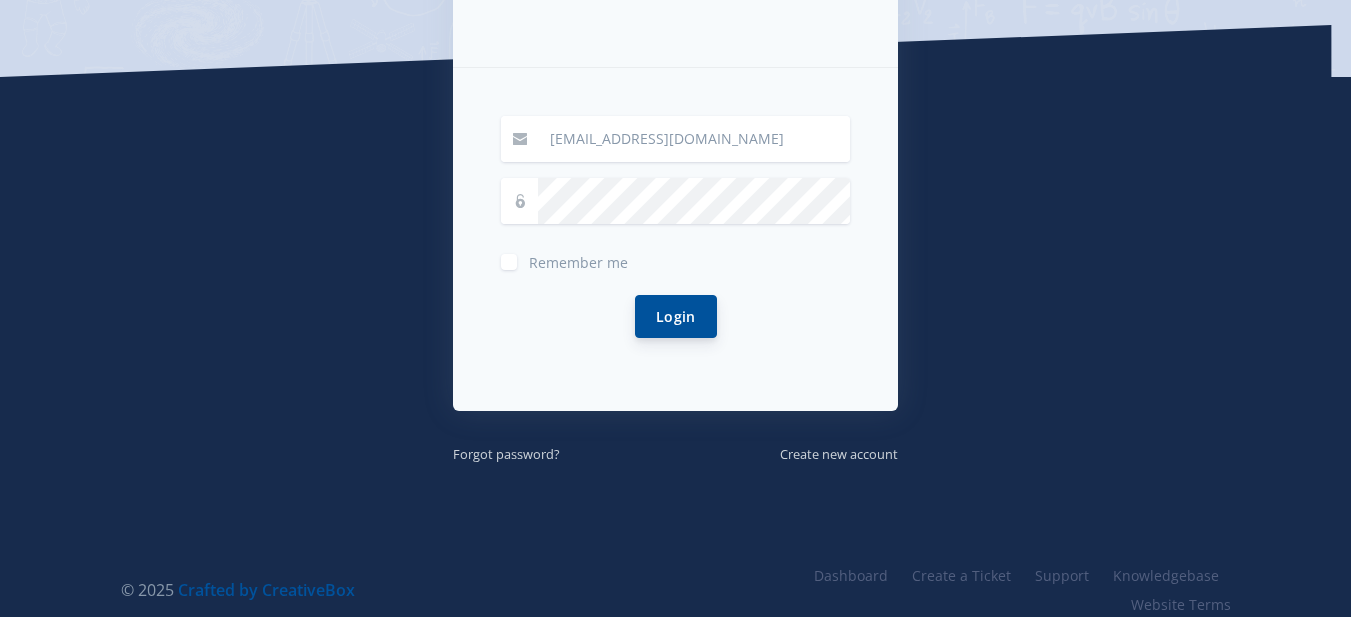 click on "Login" at bounding box center [676, 316] 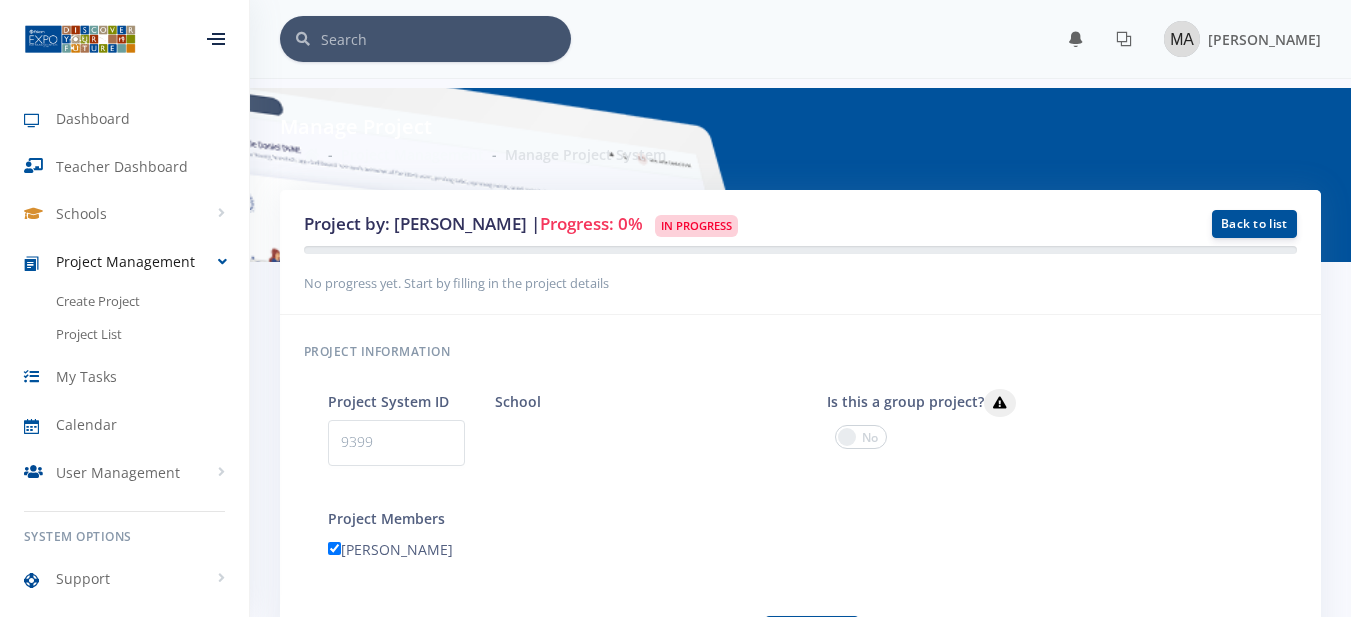 scroll, scrollTop: 0, scrollLeft: 0, axis: both 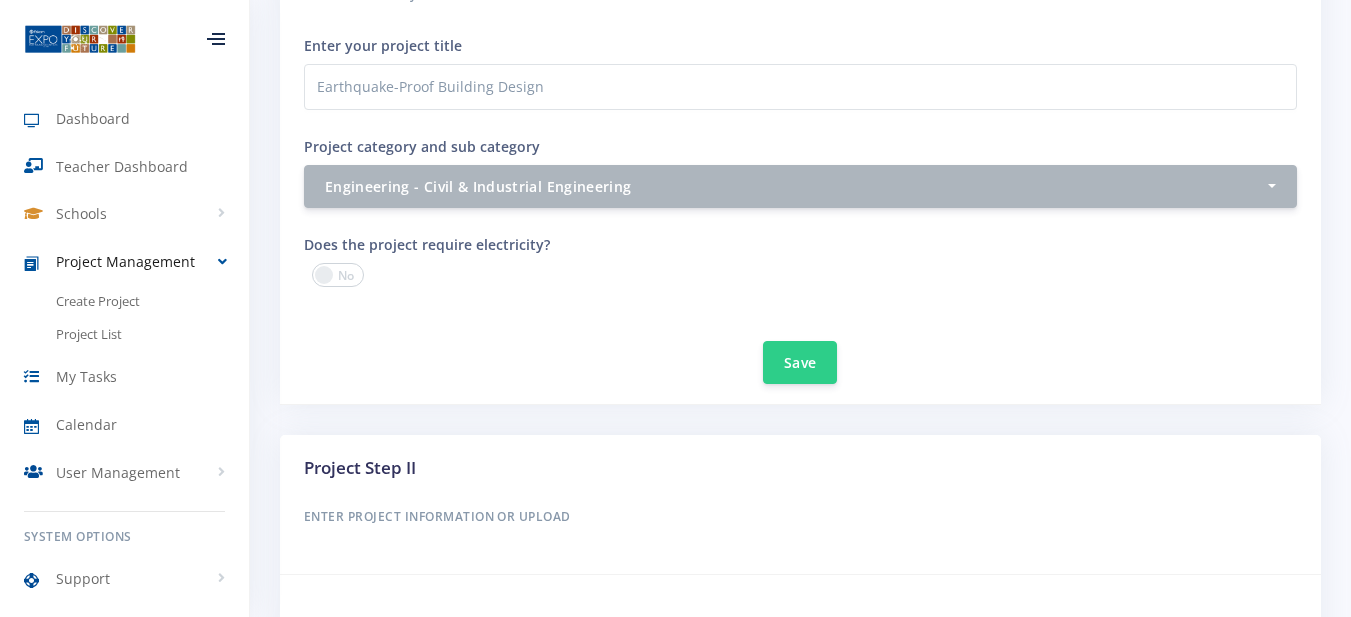 click on "How many electricity plug points are required?
-
1
2 - 3
3 or more" at bounding box center (1057, 274) 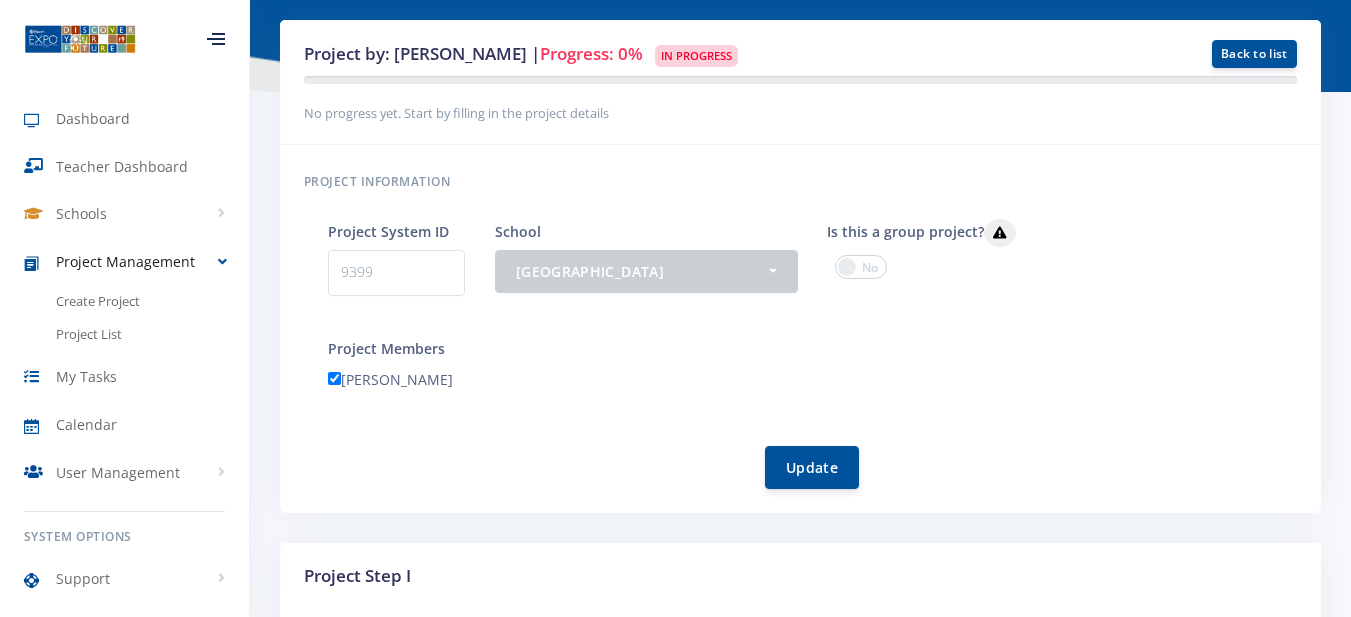 scroll, scrollTop: 0, scrollLeft: 0, axis: both 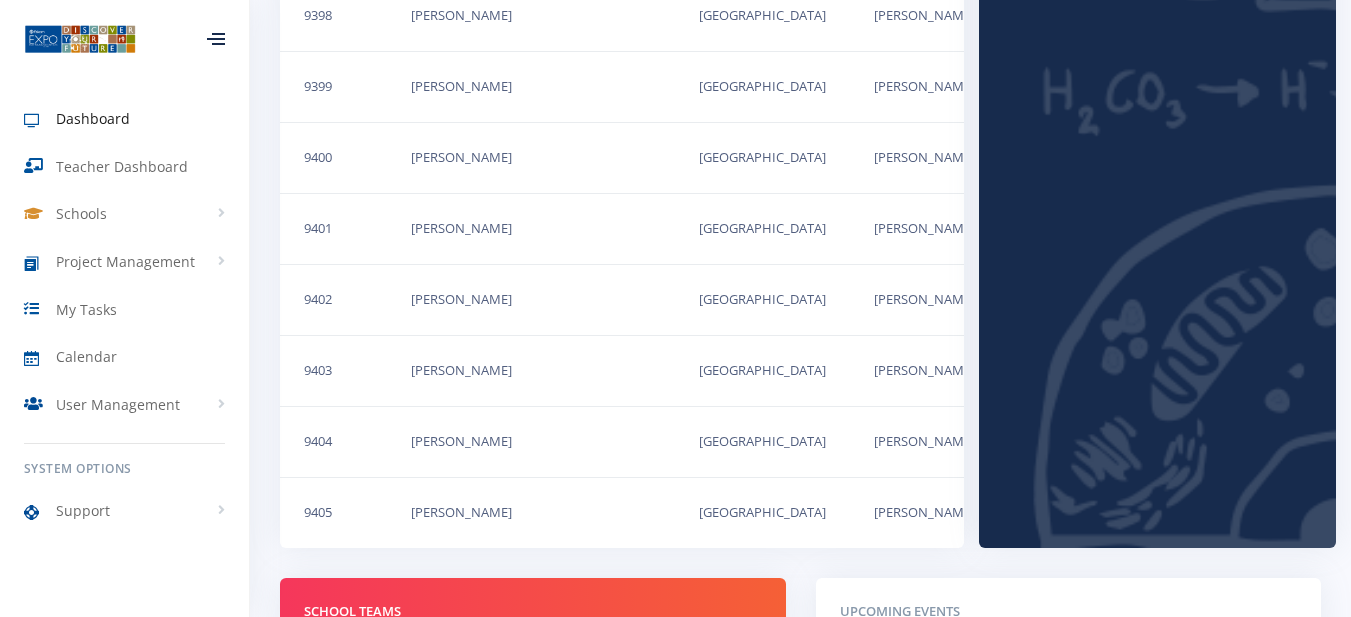 click on "[PERSON_NAME]" at bounding box center (962, 86) 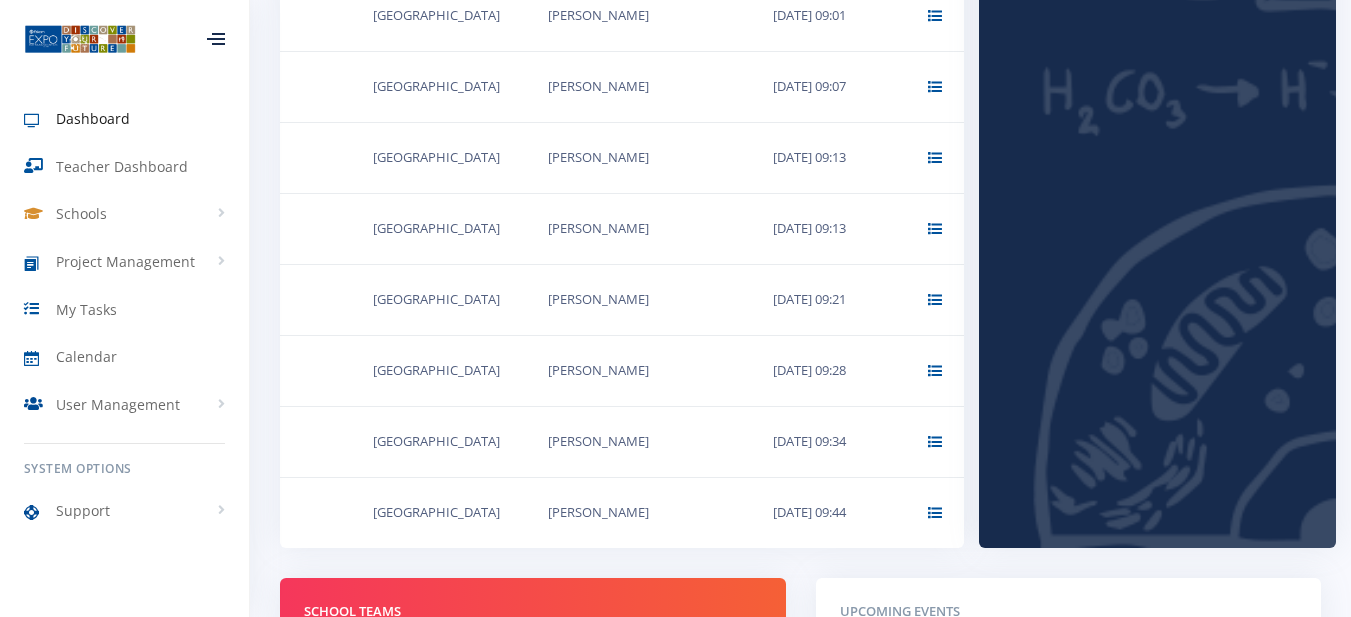 scroll, scrollTop: 0, scrollLeft: 345, axis: horizontal 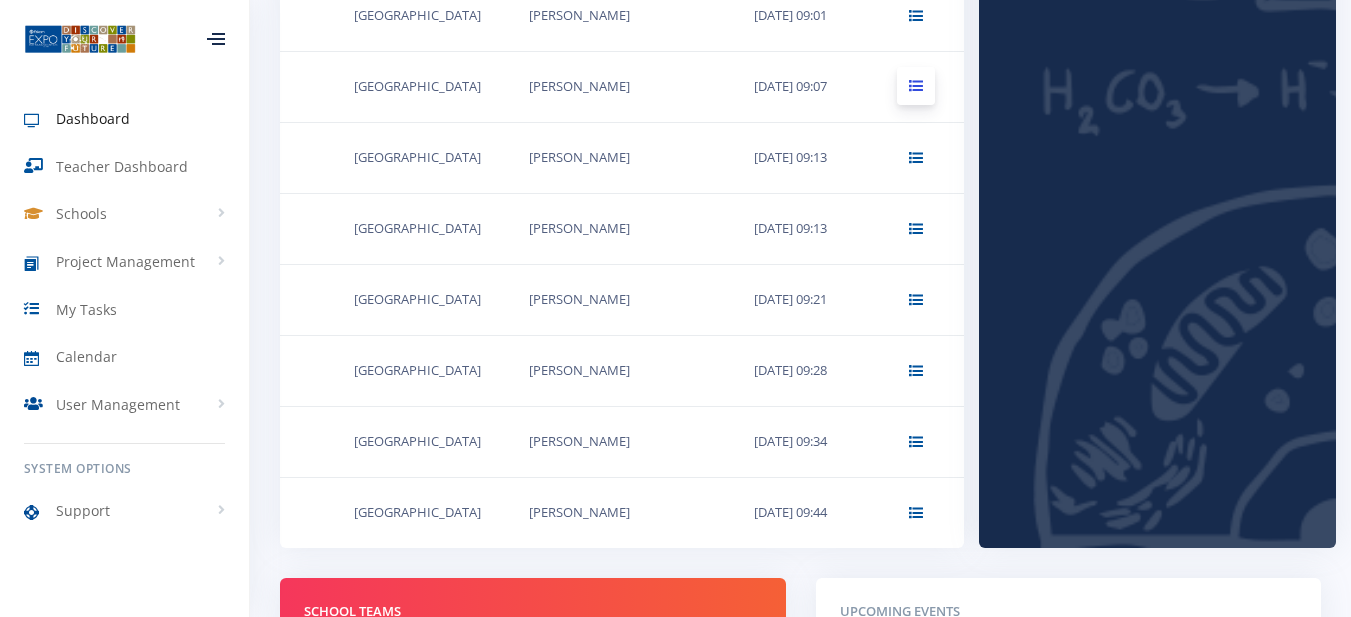 click at bounding box center (916, 86) 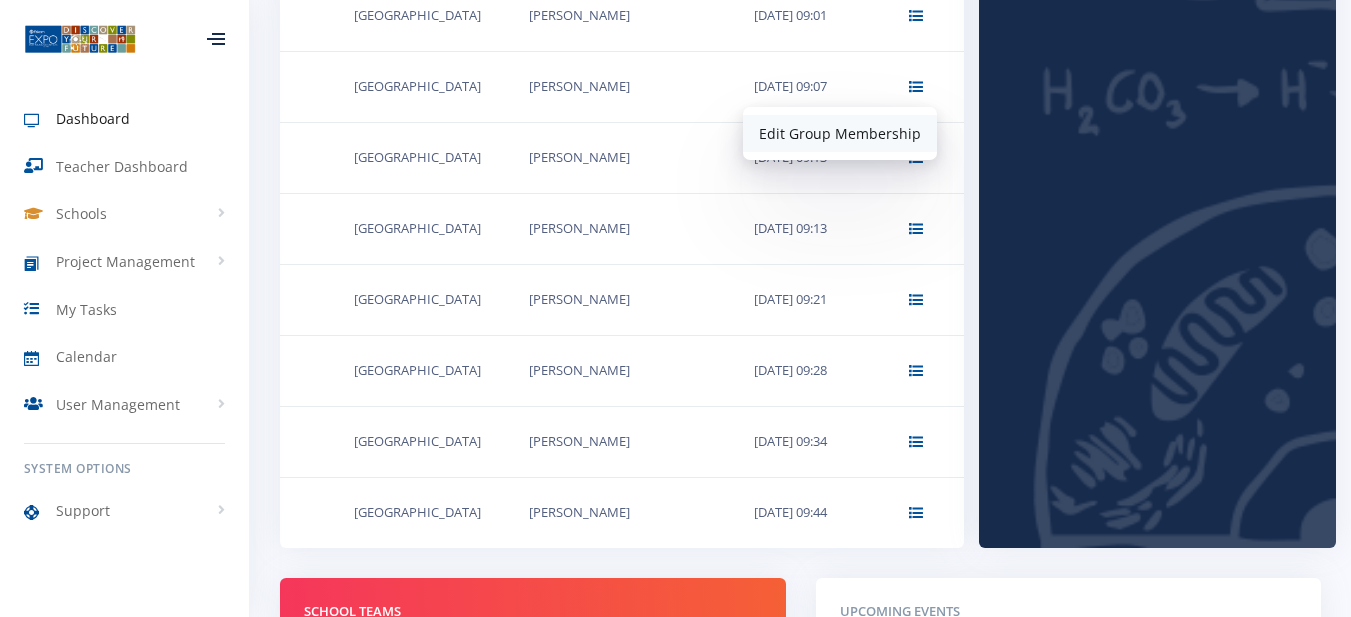 click on "Edit Group Membership" at bounding box center [840, 133] 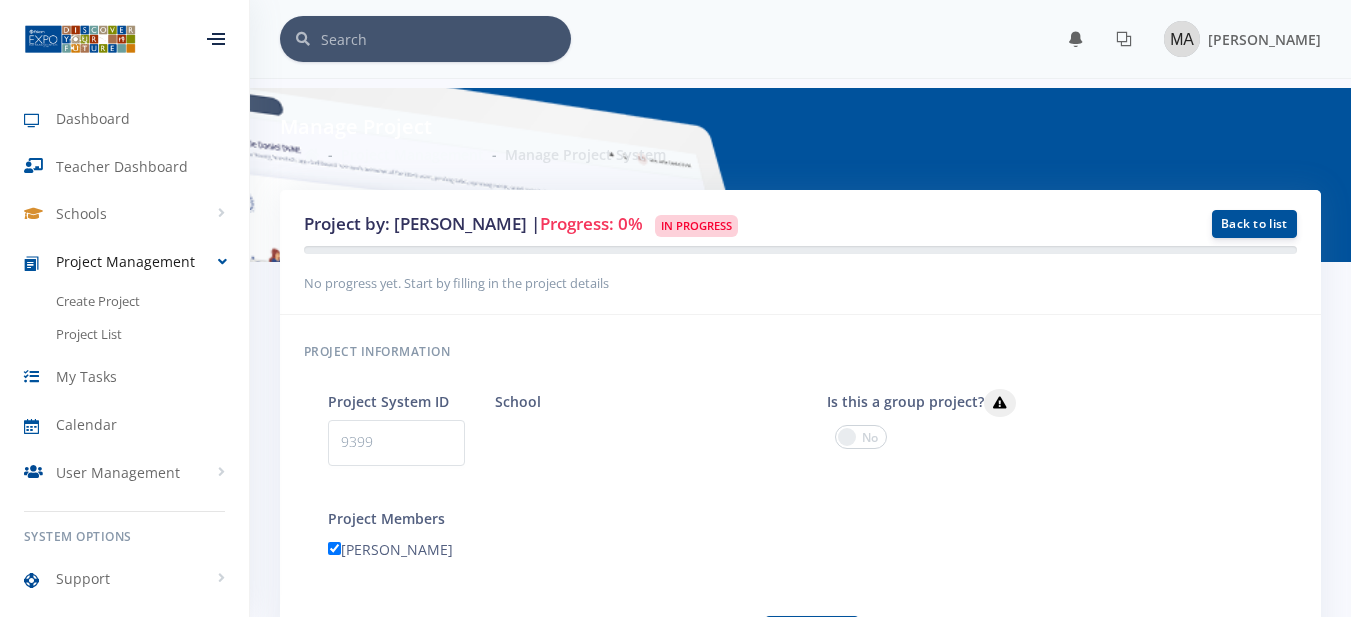 scroll, scrollTop: 186, scrollLeft: 0, axis: vertical 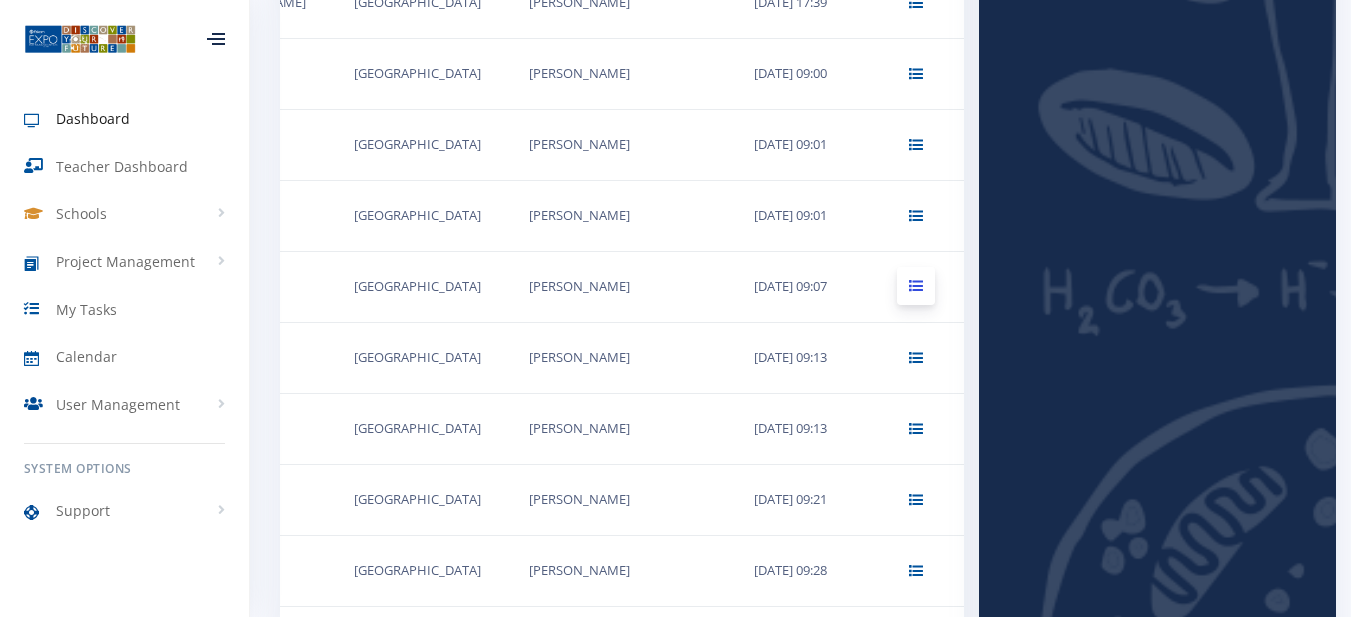 click at bounding box center [916, 286] 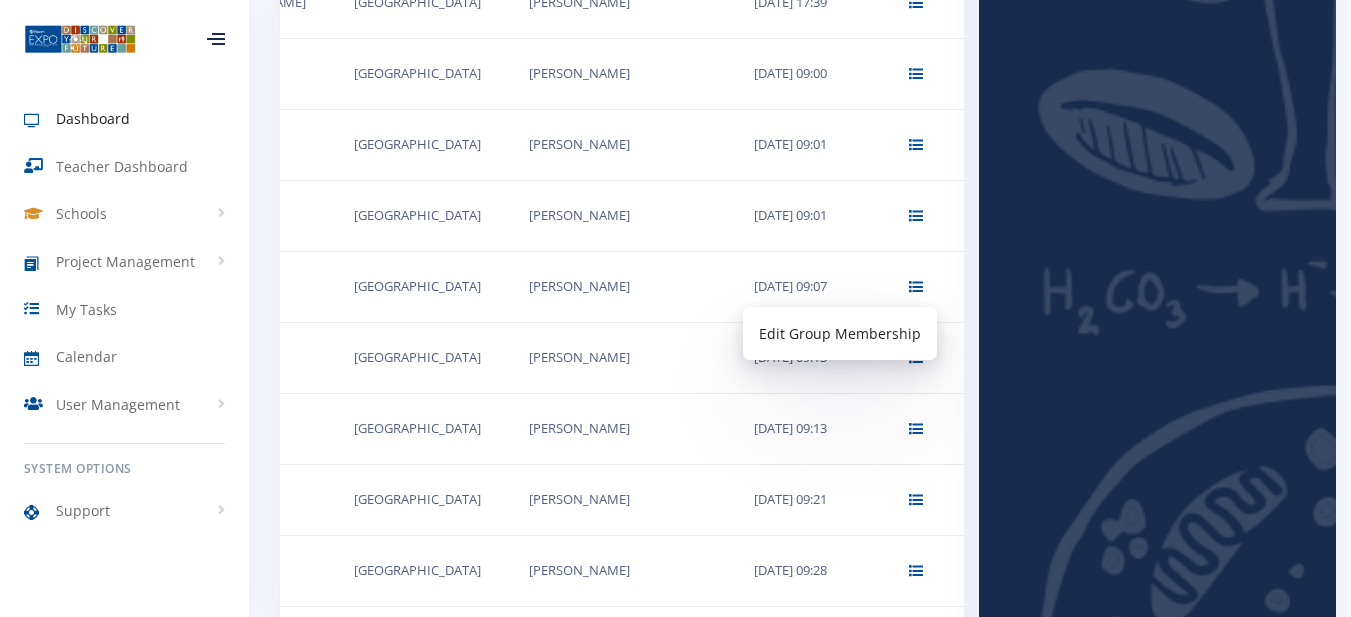 click on "[PERSON_NAME]" at bounding box center (617, 286) 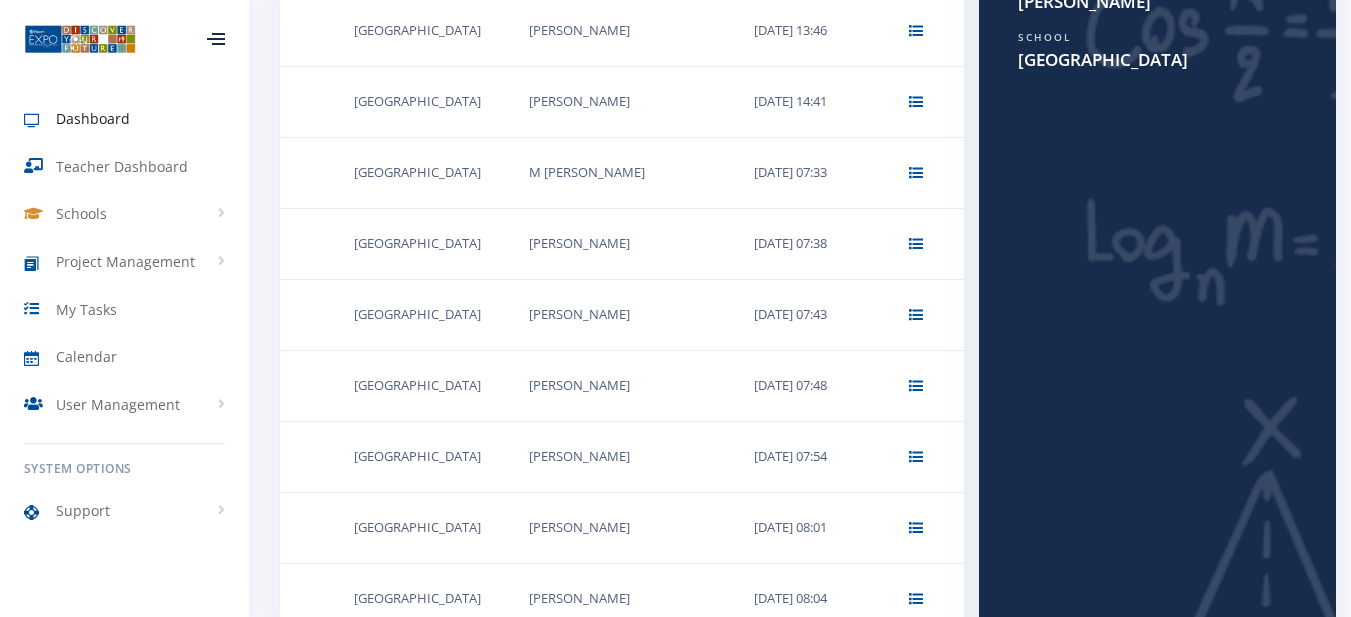 scroll, scrollTop: 0, scrollLeft: 0, axis: both 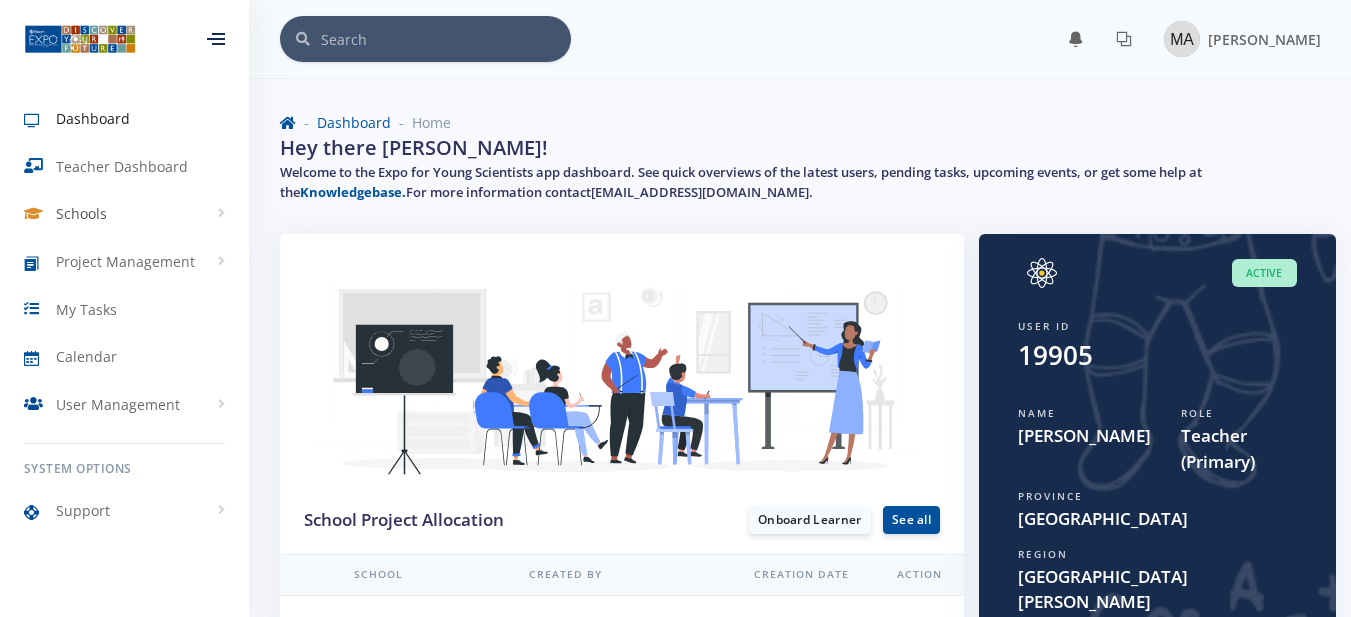 click on "Schools" at bounding box center [81, 213] 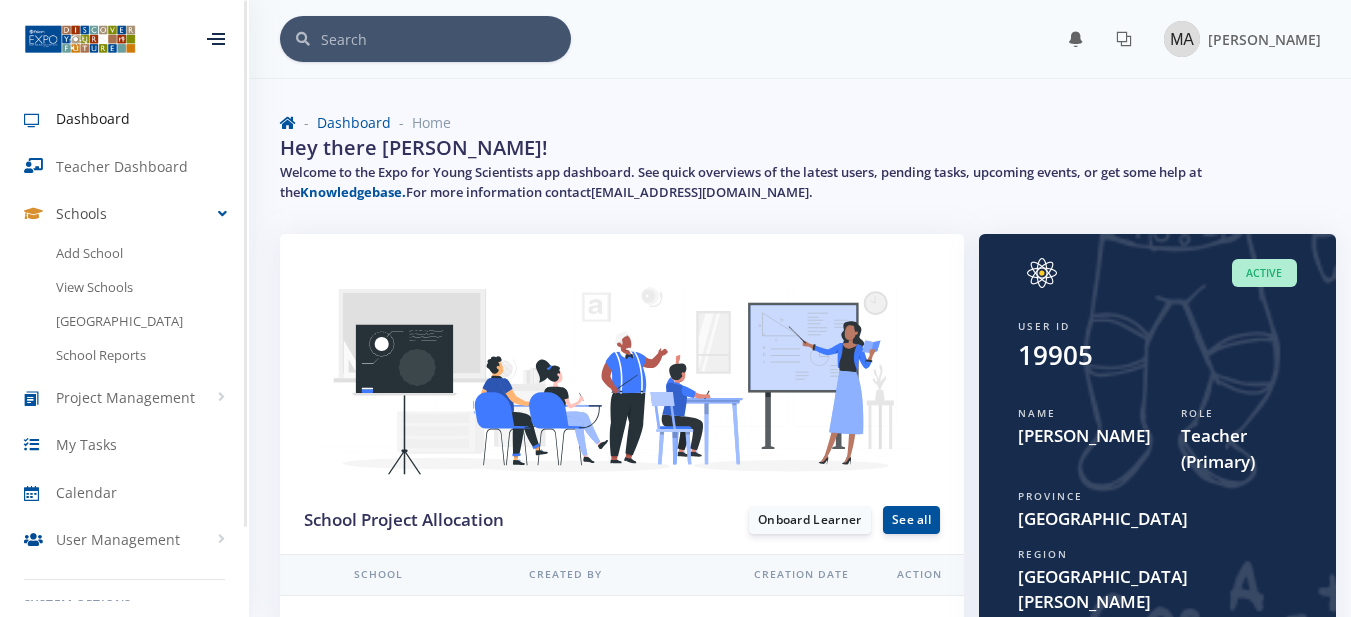 click on "Schools" at bounding box center [81, 213] 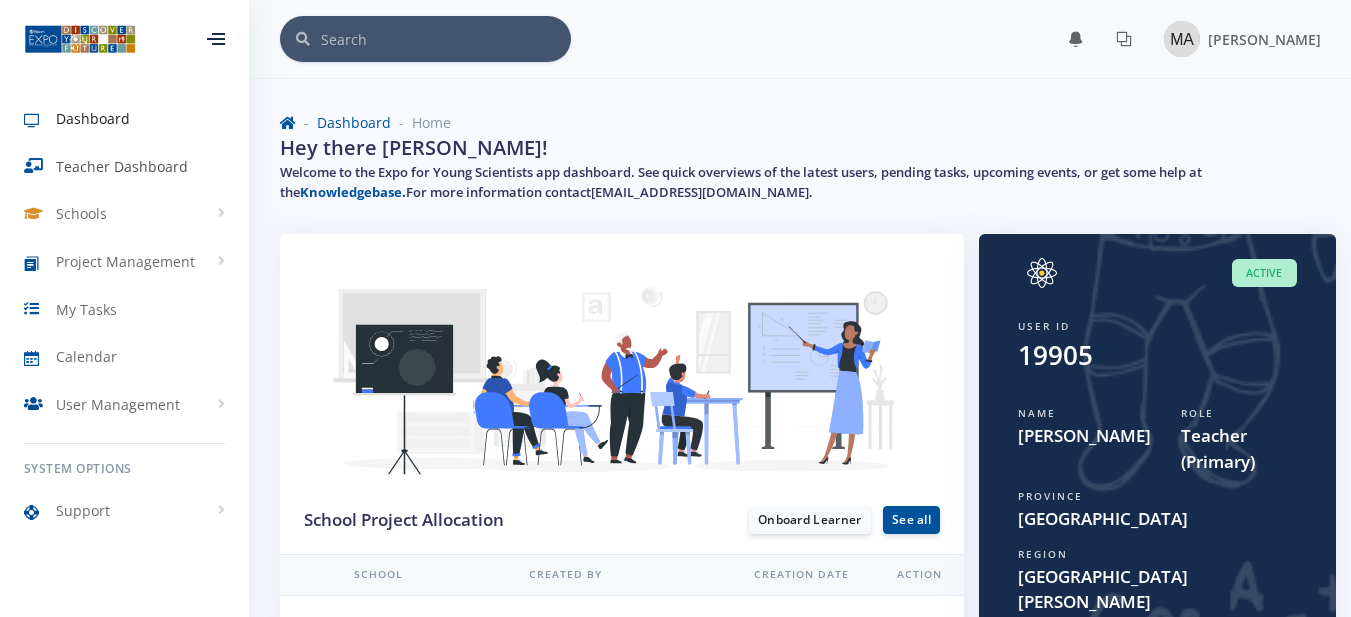 click on "Teacher Dashboard" at bounding box center [122, 166] 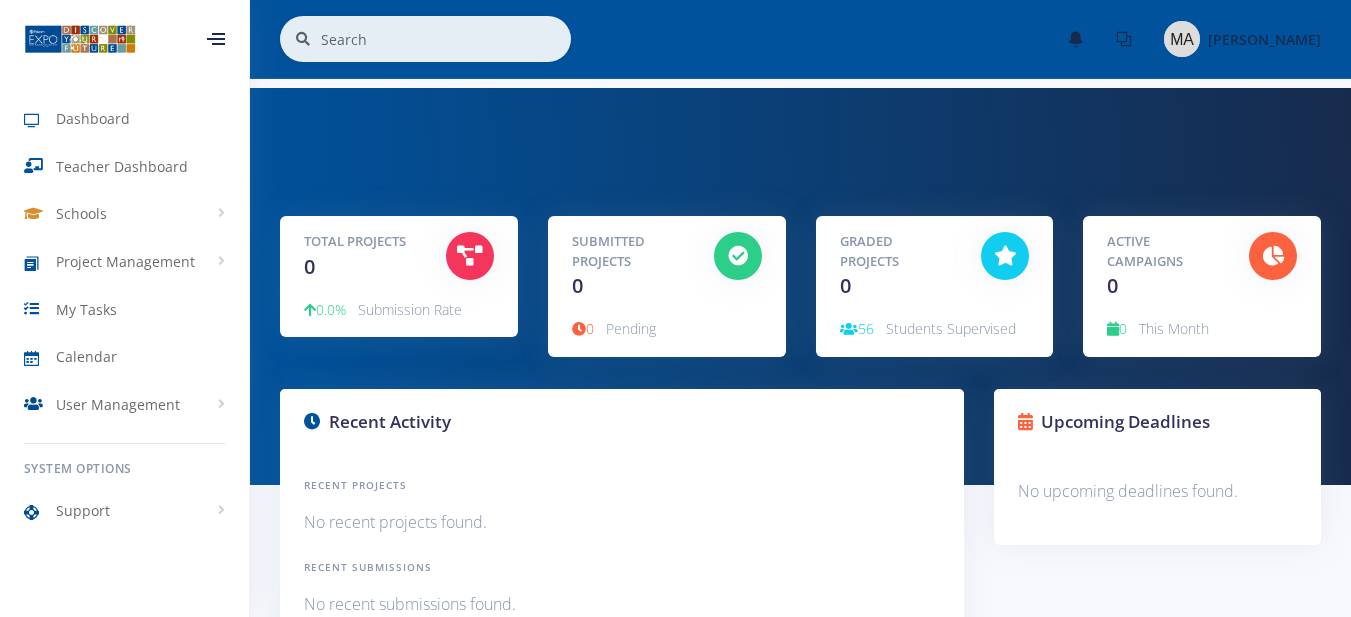scroll, scrollTop: 0, scrollLeft: 0, axis: both 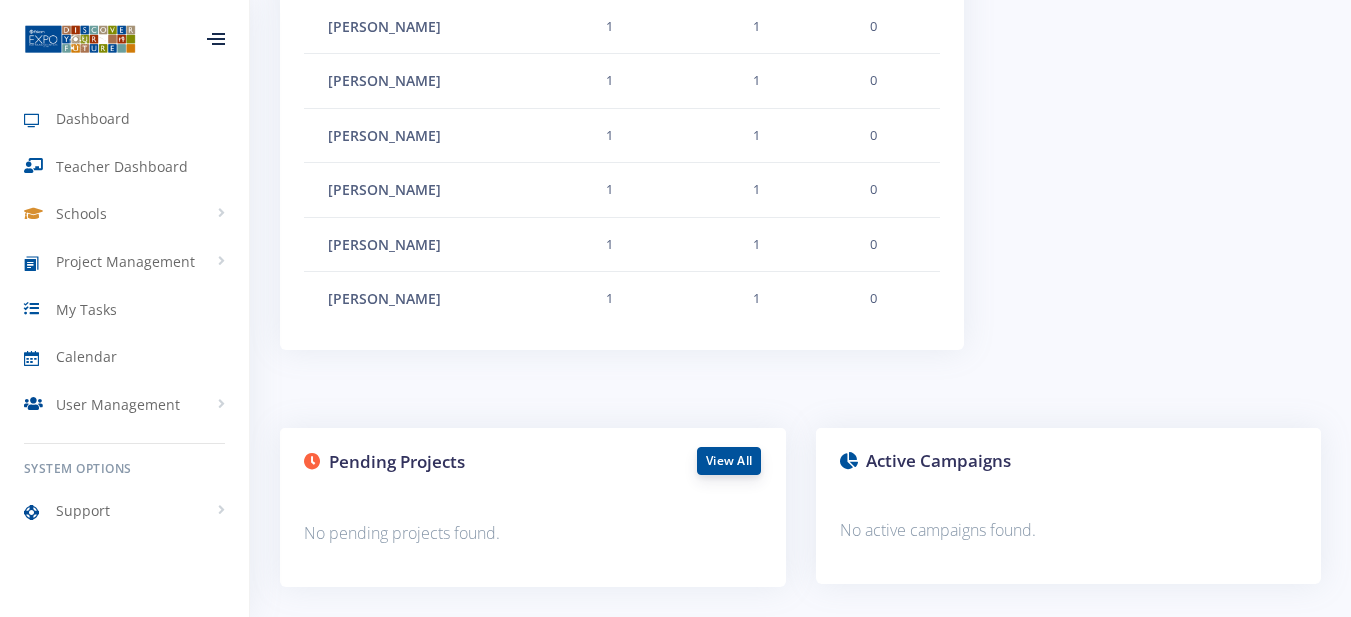 click on "View All" at bounding box center [729, 461] 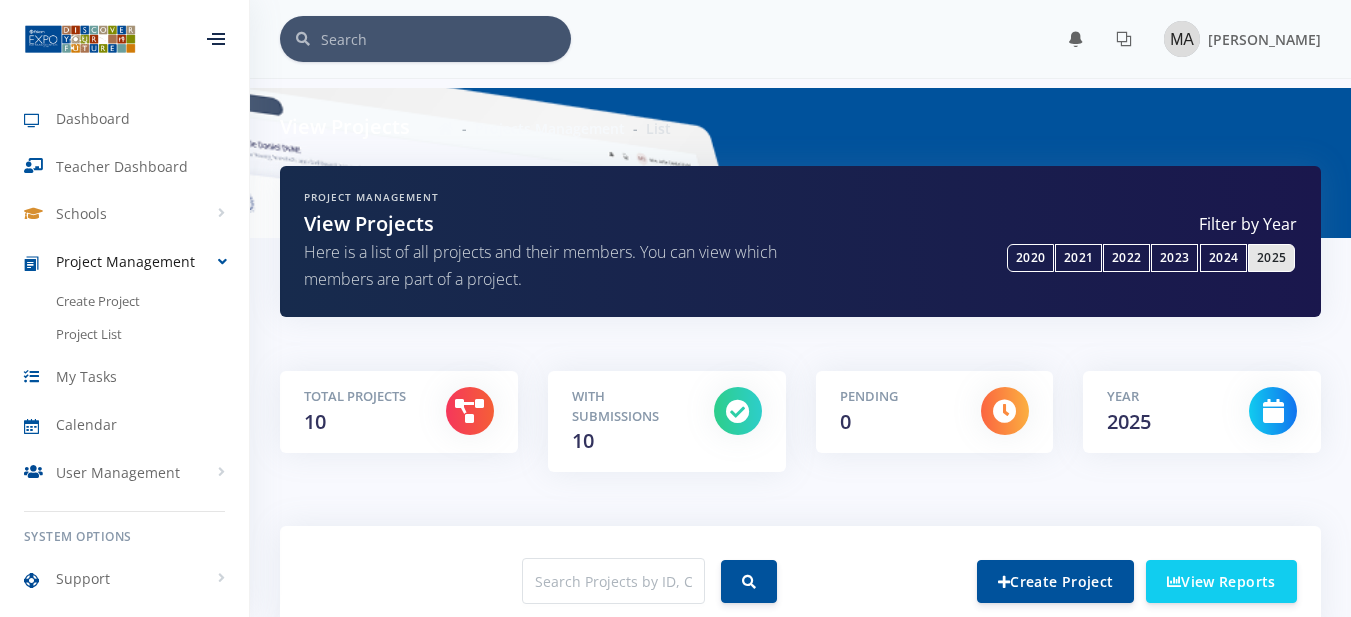 scroll, scrollTop: 500, scrollLeft: 0, axis: vertical 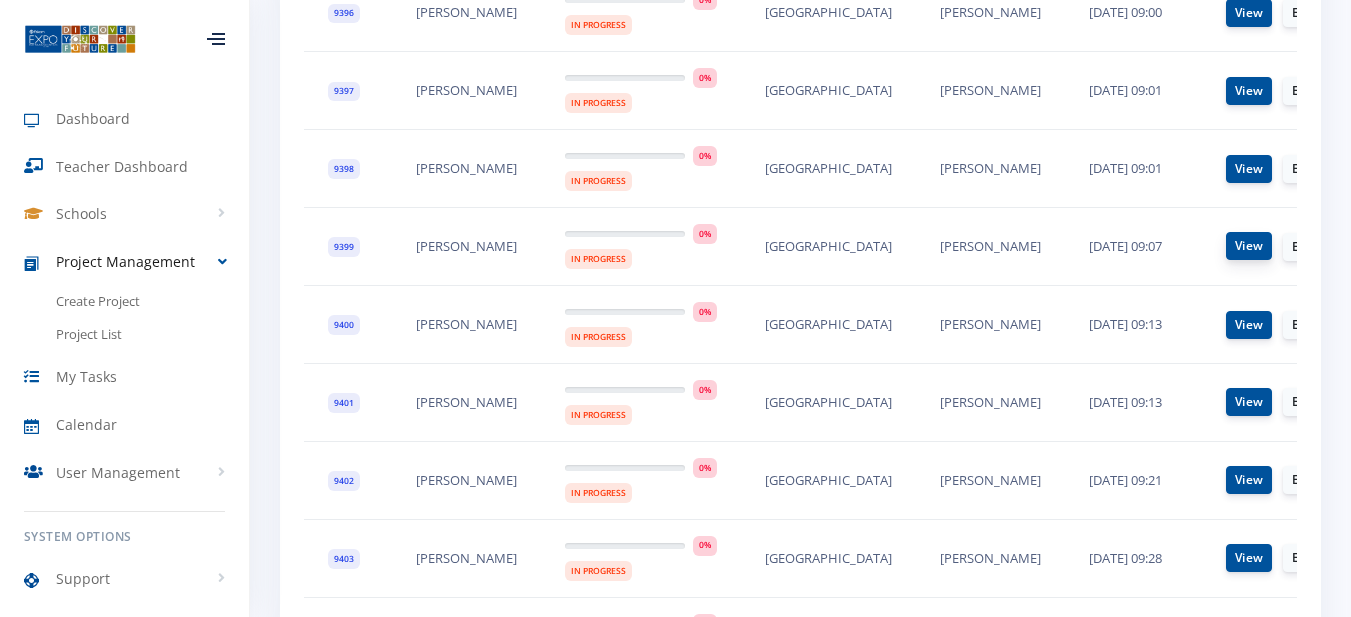 click on "View" at bounding box center [1249, 246] 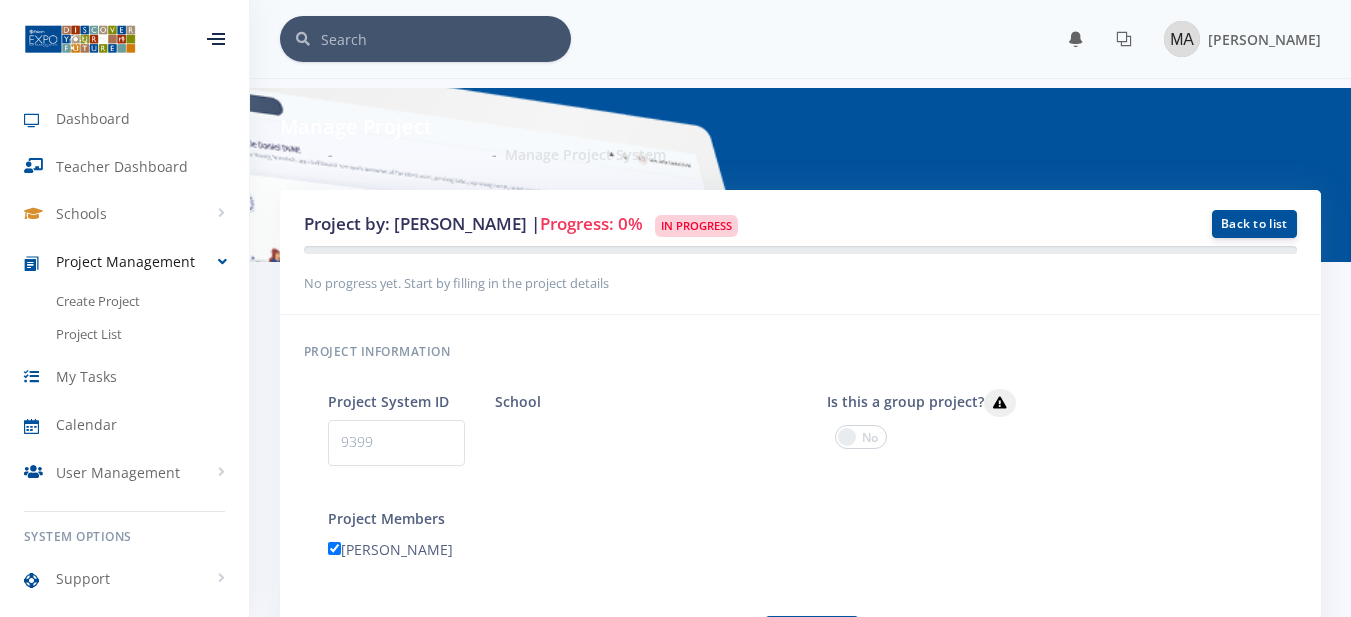 scroll, scrollTop: 400, scrollLeft: 0, axis: vertical 